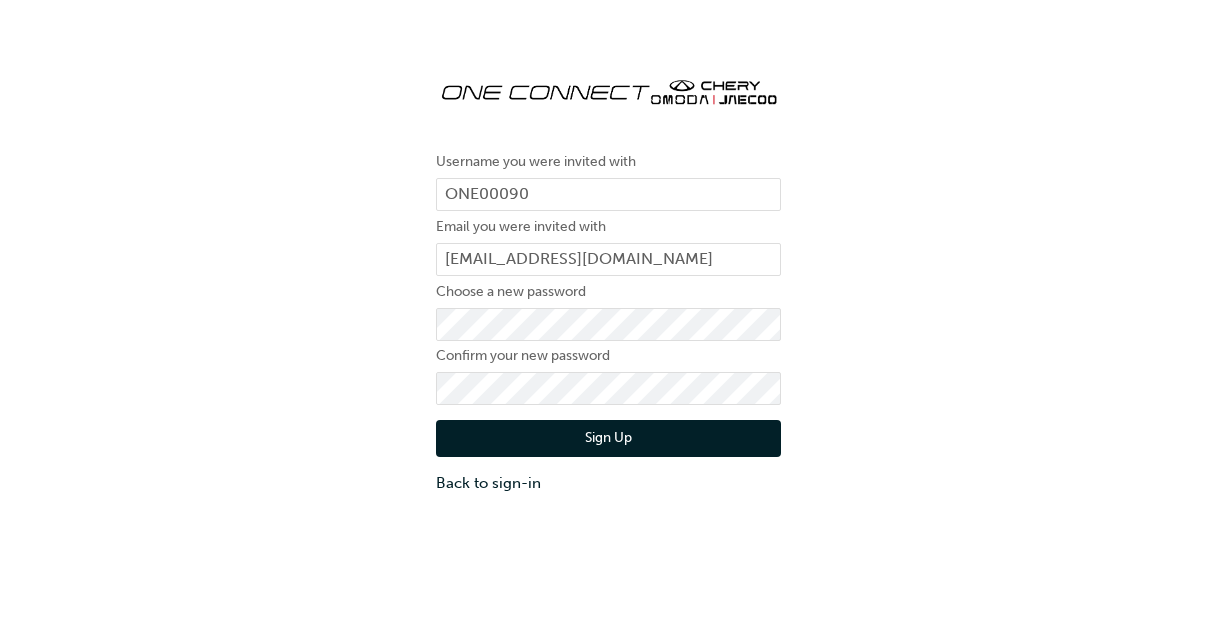 scroll, scrollTop: 0, scrollLeft: 0, axis: both 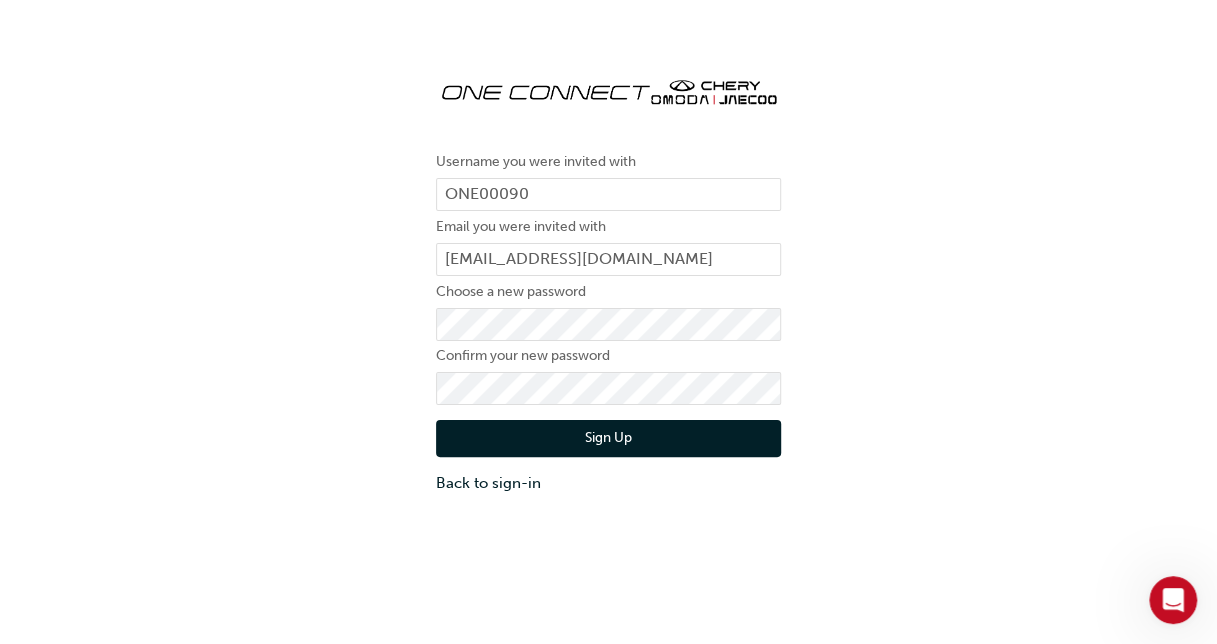 click on "Sign Up" at bounding box center [608, 439] 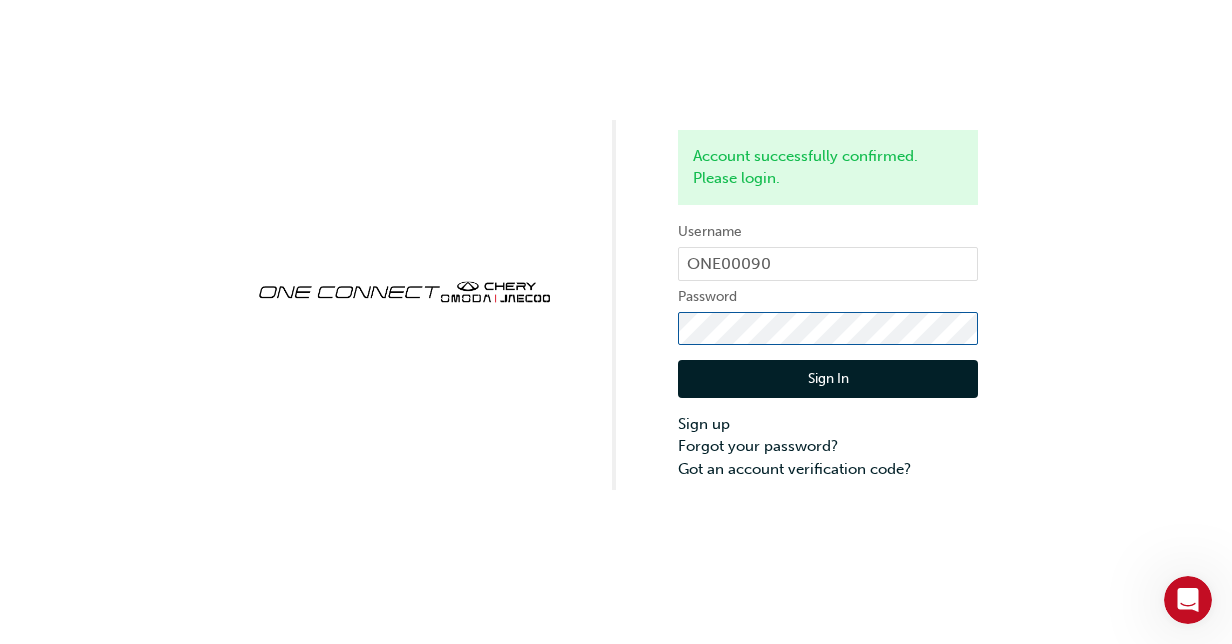 click on "Sign In" at bounding box center [828, 379] 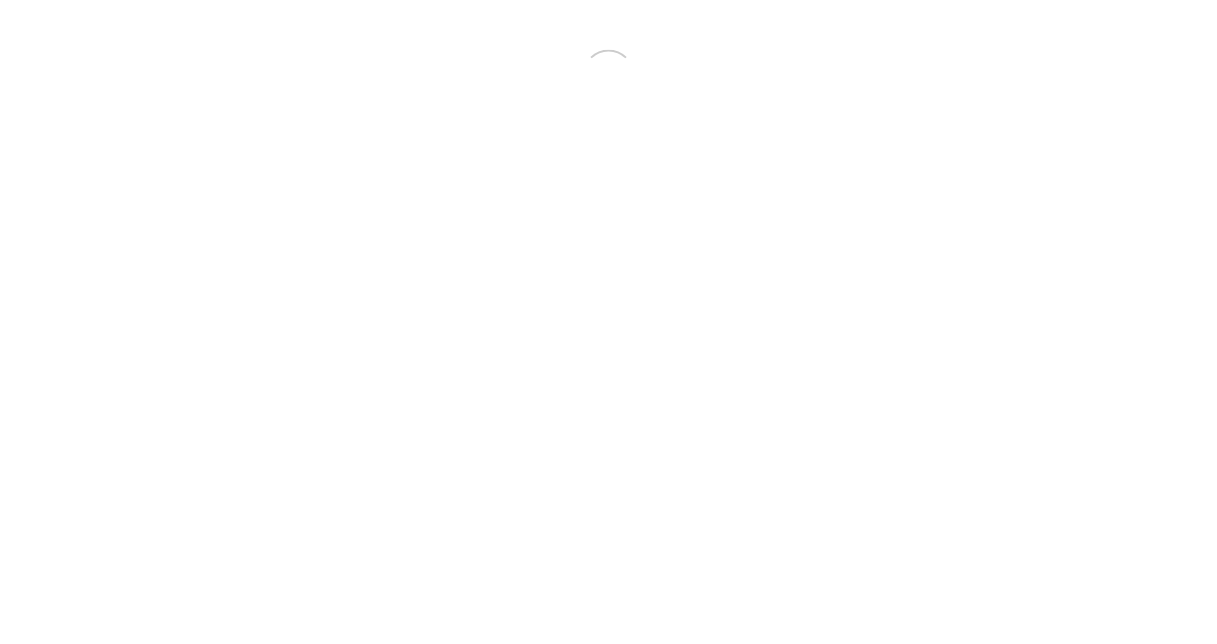 scroll, scrollTop: 0, scrollLeft: 0, axis: both 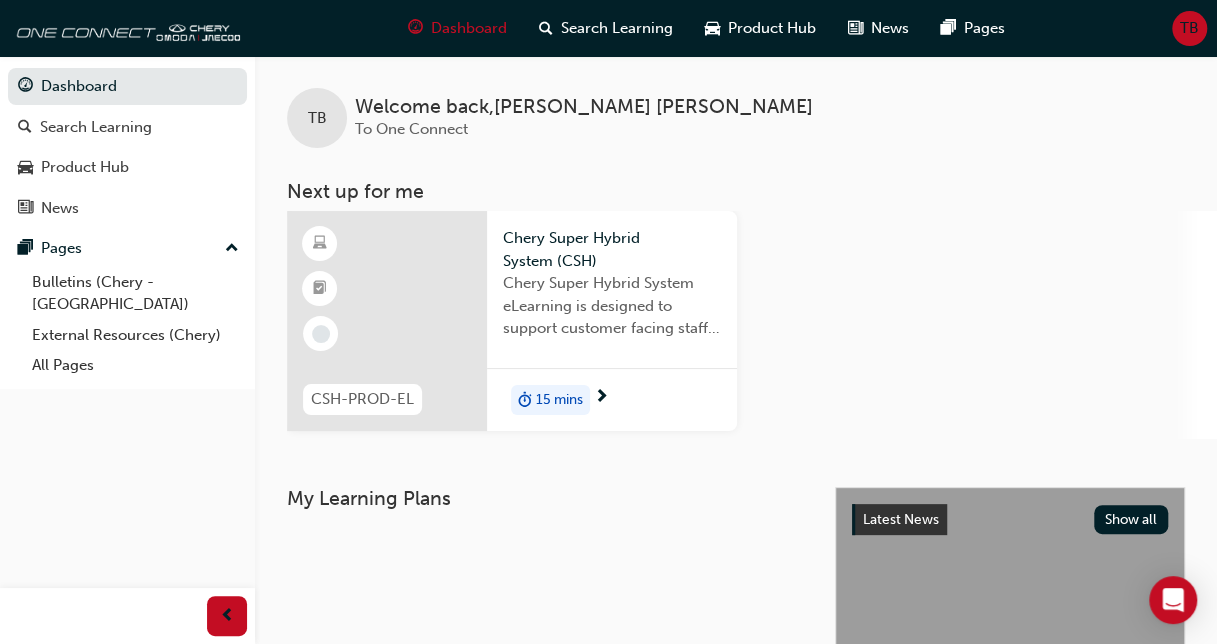 click at bounding box center [387, 321] 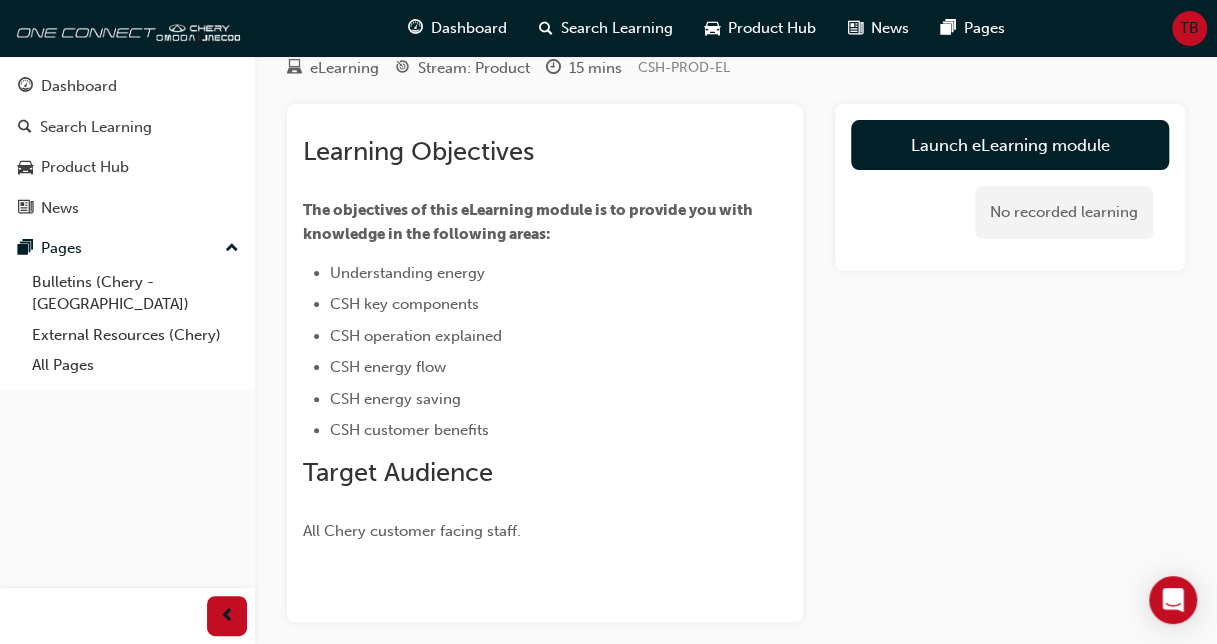 scroll, scrollTop: 0, scrollLeft: 0, axis: both 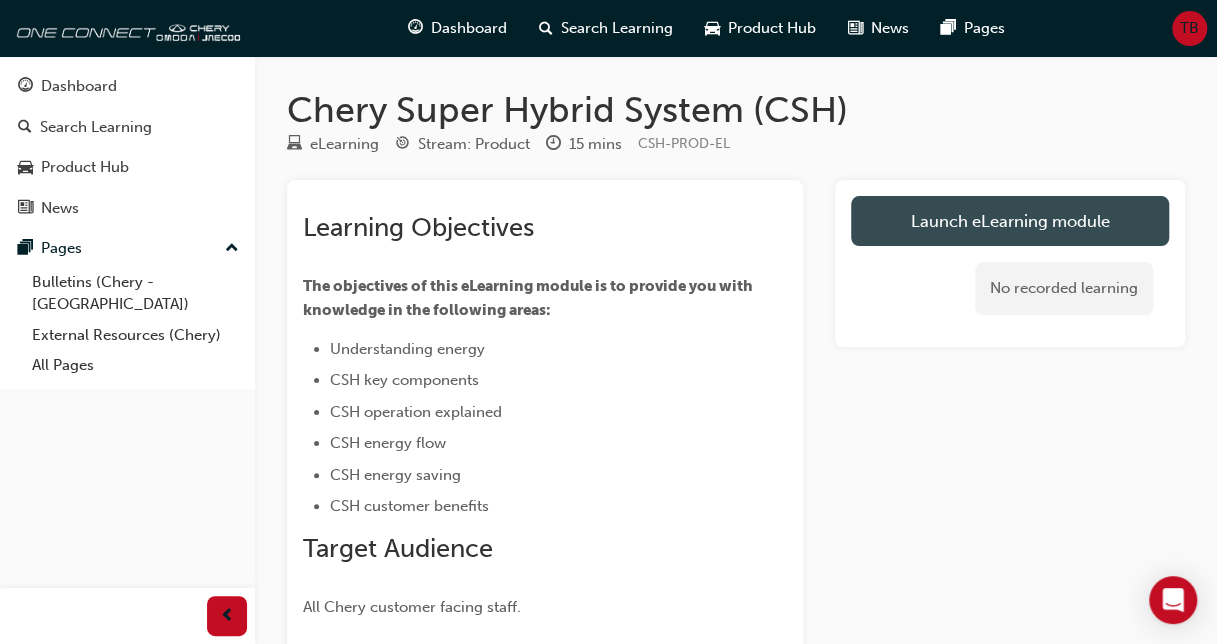 click on "Launch eLearning module" at bounding box center [1010, 221] 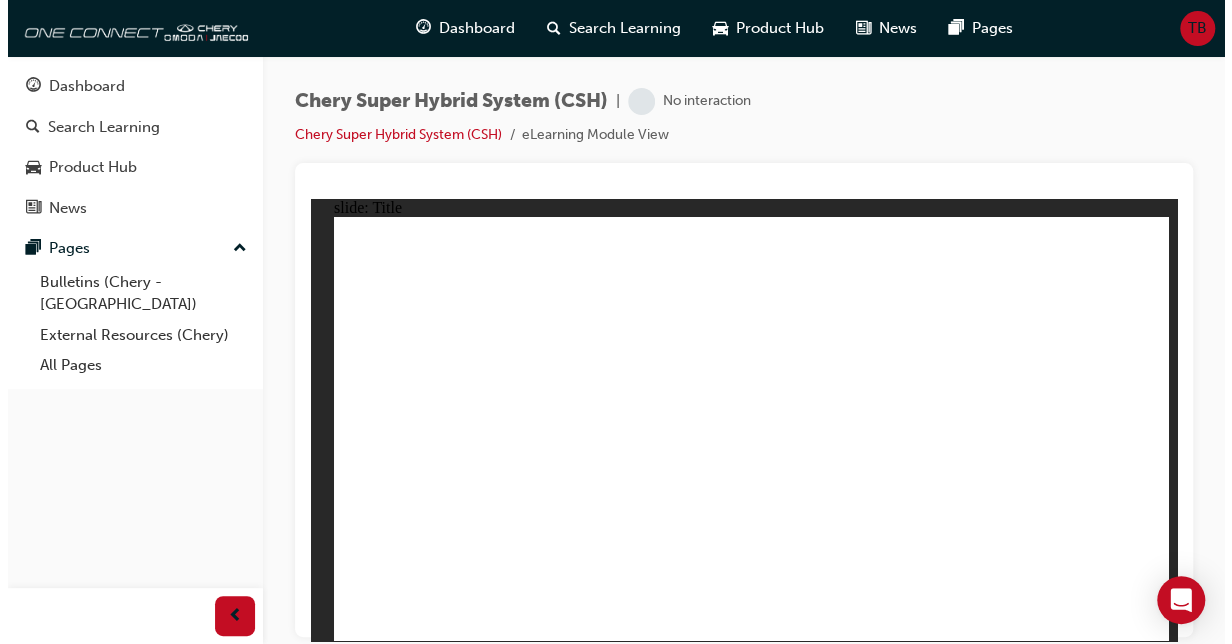 scroll, scrollTop: 0, scrollLeft: 0, axis: both 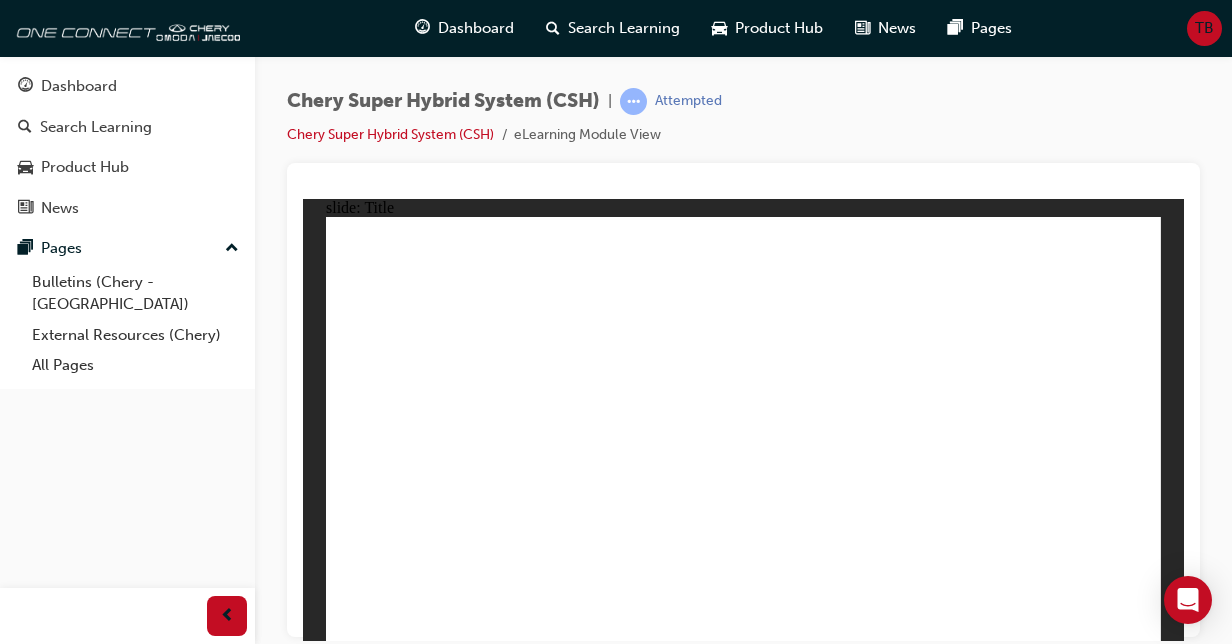 click on "Chery Super Hybrid System (CSH) | Attempted Chery Super Hybrid System (CSH) eLearning Module View" at bounding box center (743, 325) 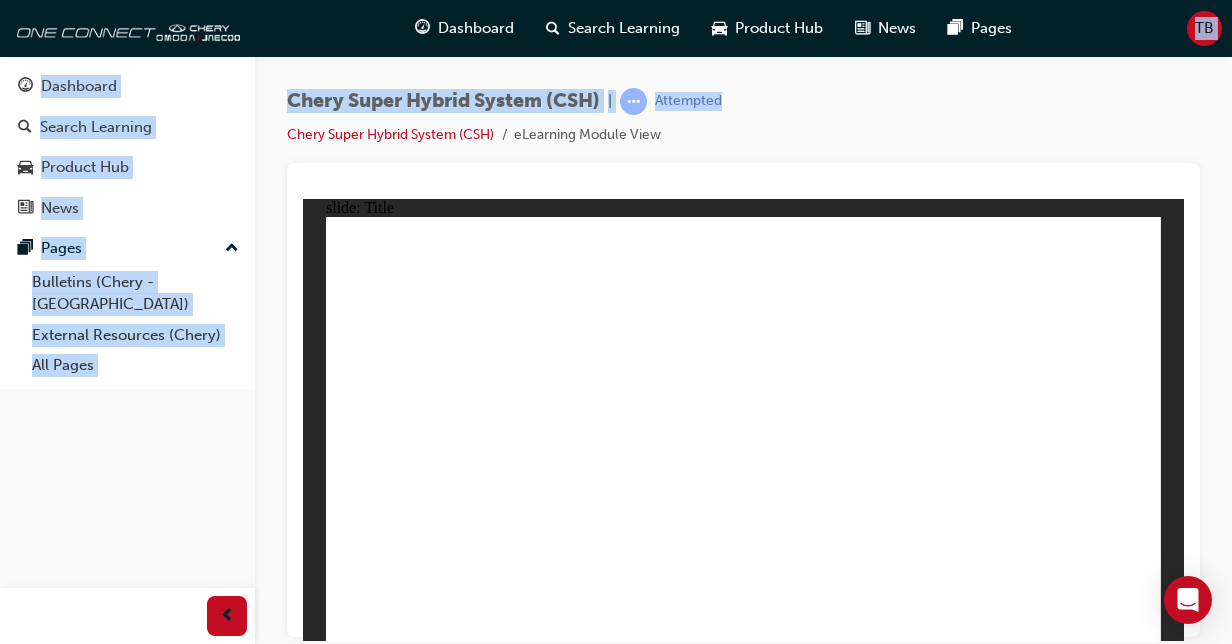 drag, startPoint x: 1058, startPoint y: 22, endPoint x: 1094, endPoint y: -14, distance: 50.91169 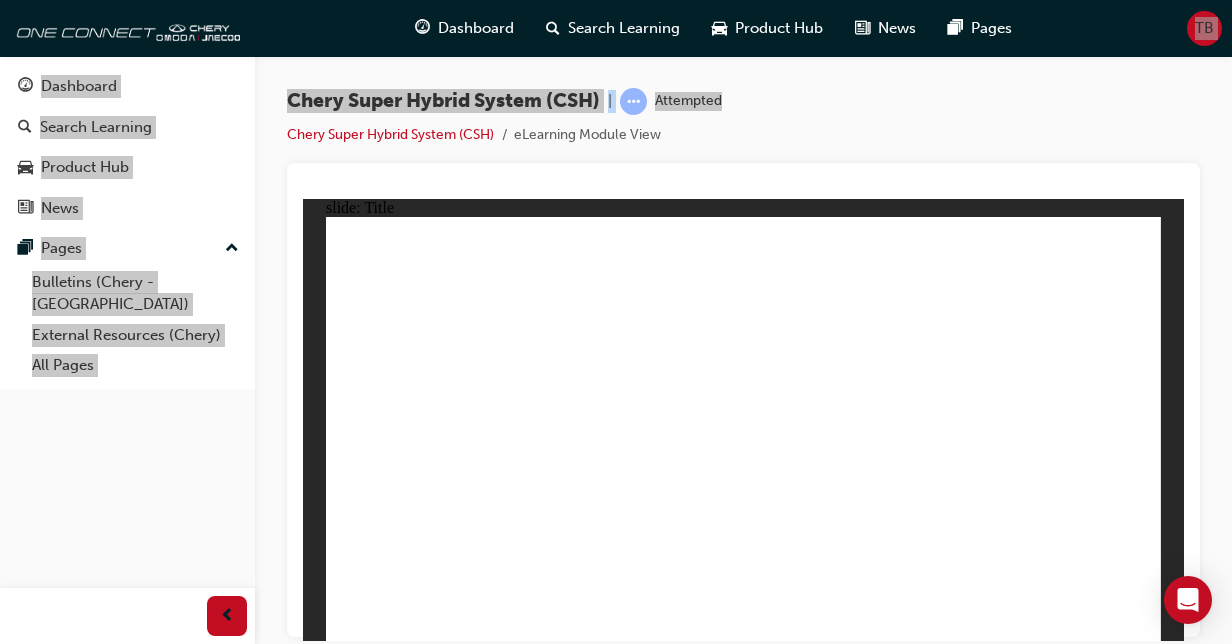 click 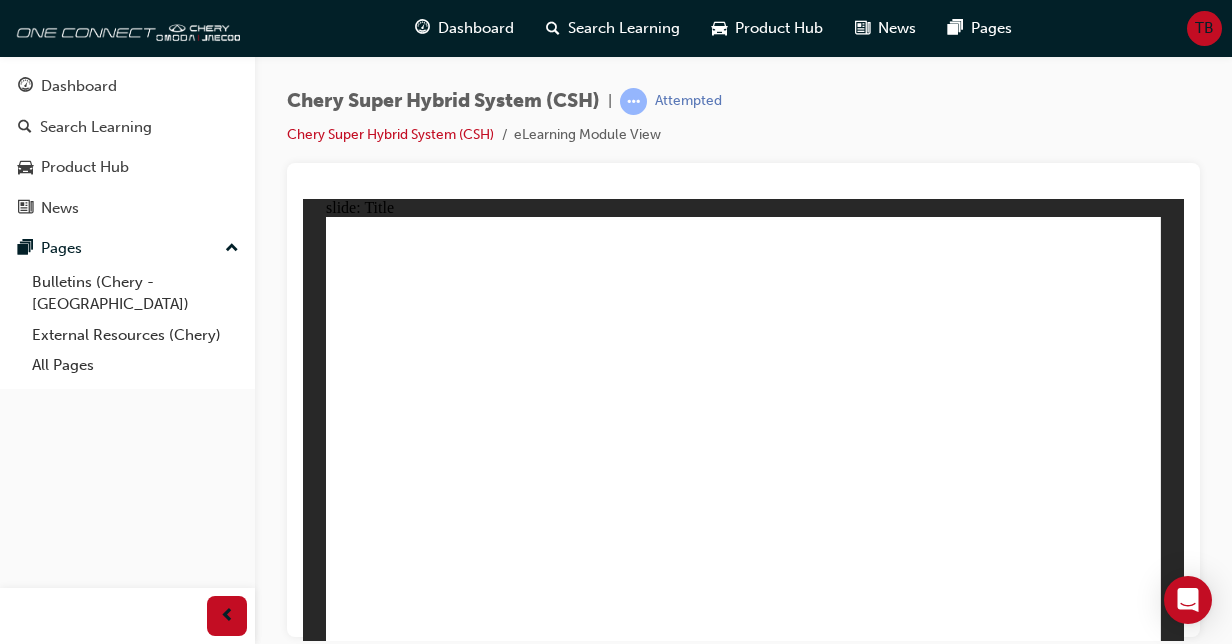 click on "Chery Super Hybrid System (CSH) | Attempted Chery Super Hybrid System (CSH) eLearning Module View" at bounding box center [743, 125] 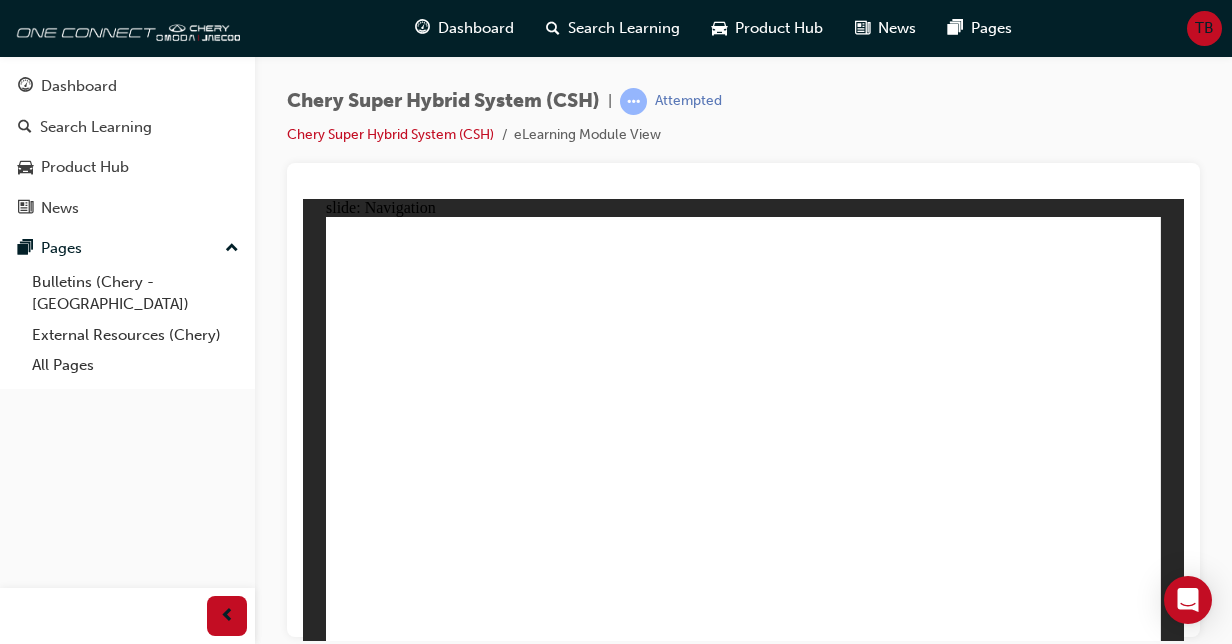click 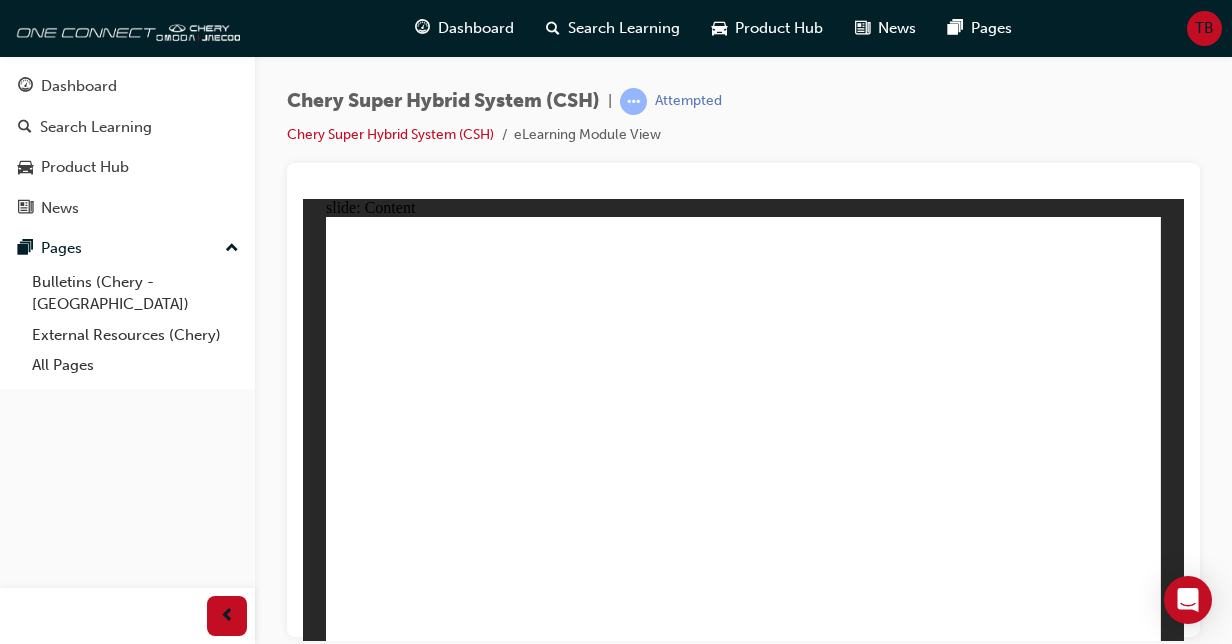 click 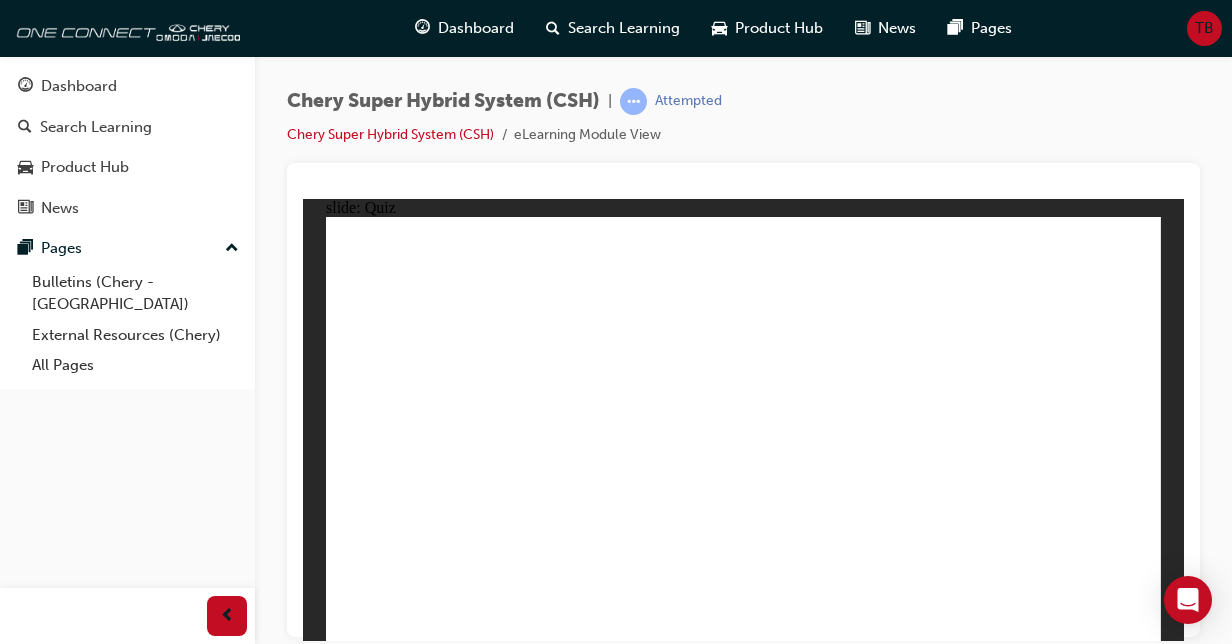click 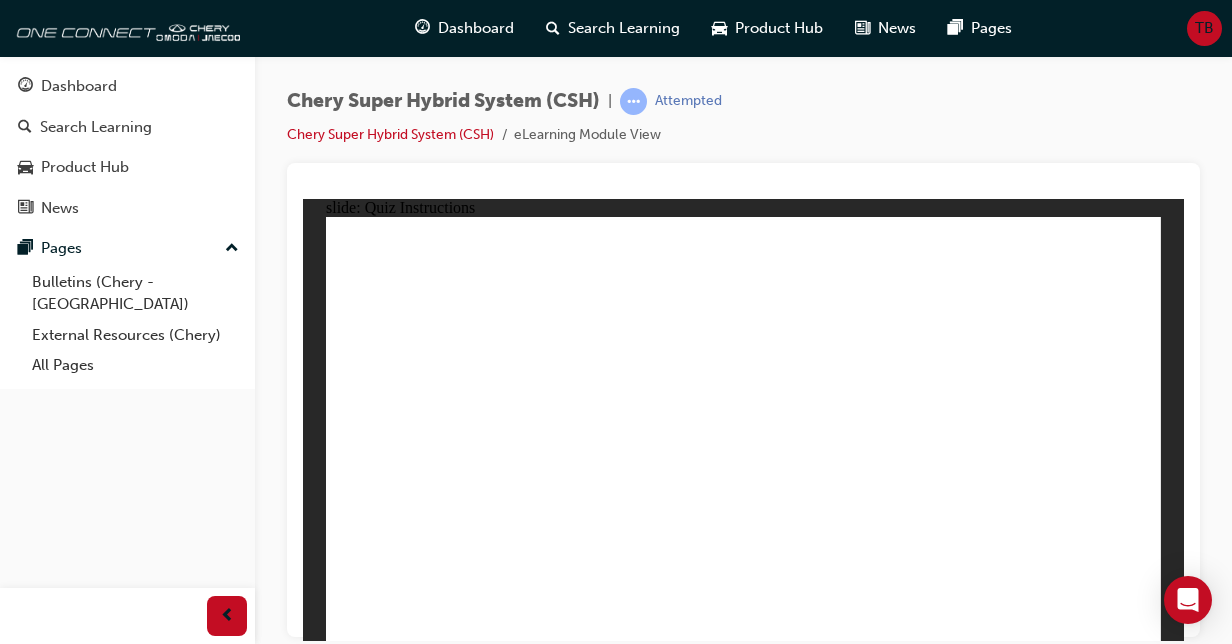 click 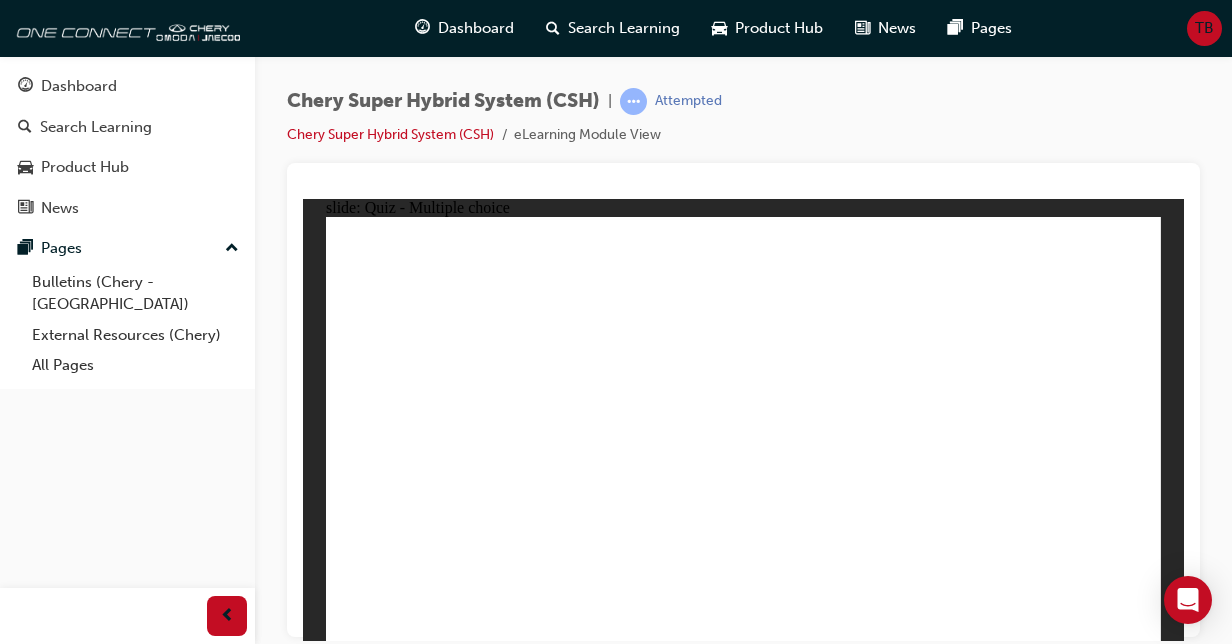 click 